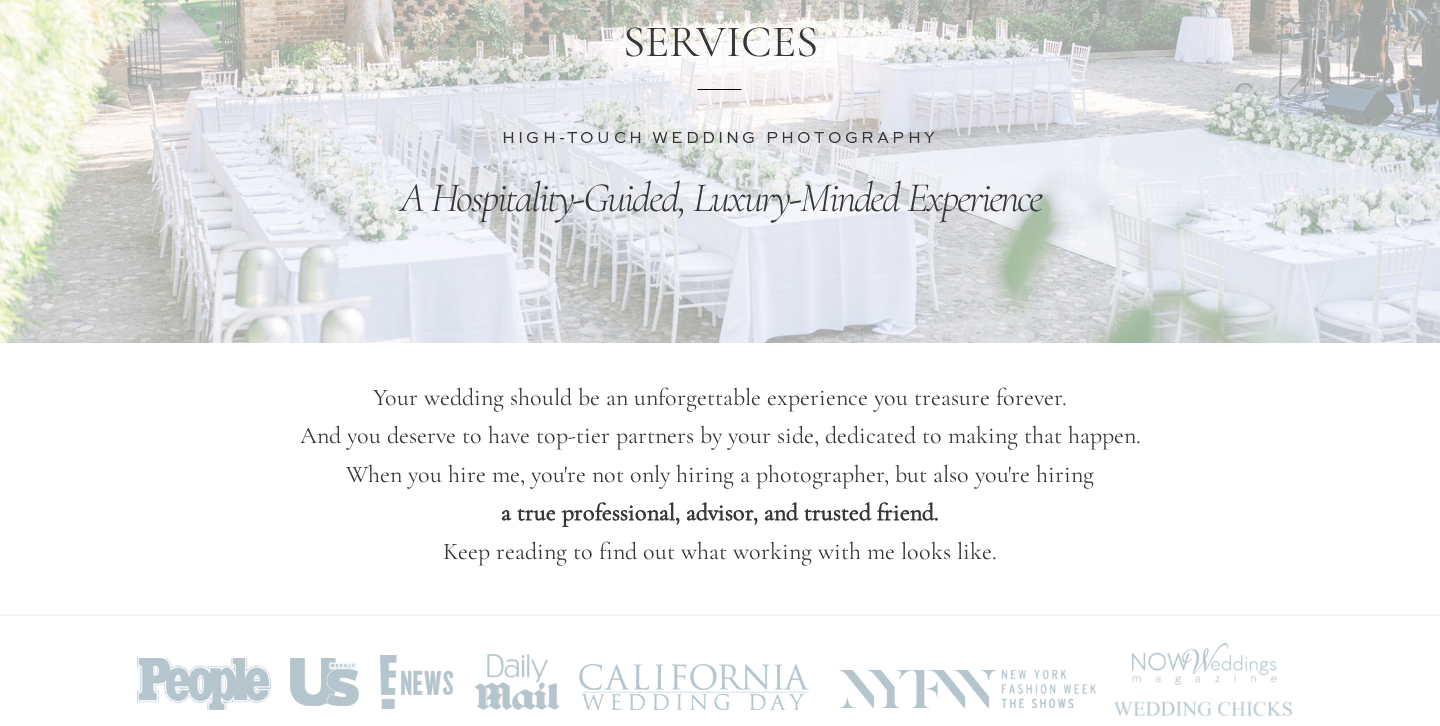 scroll, scrollTop: 0, scrollLeft: 0, axis: both 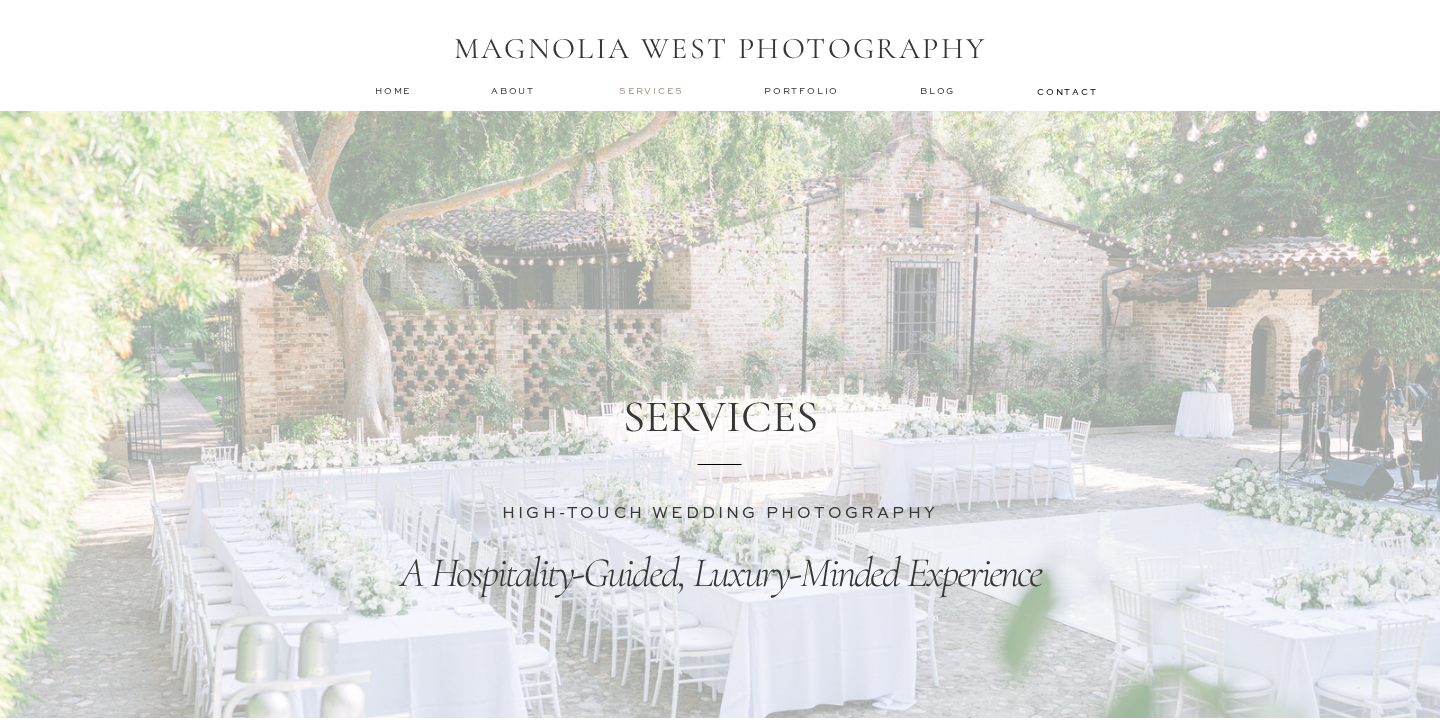 click on "services" at bounding box center (652, 90) 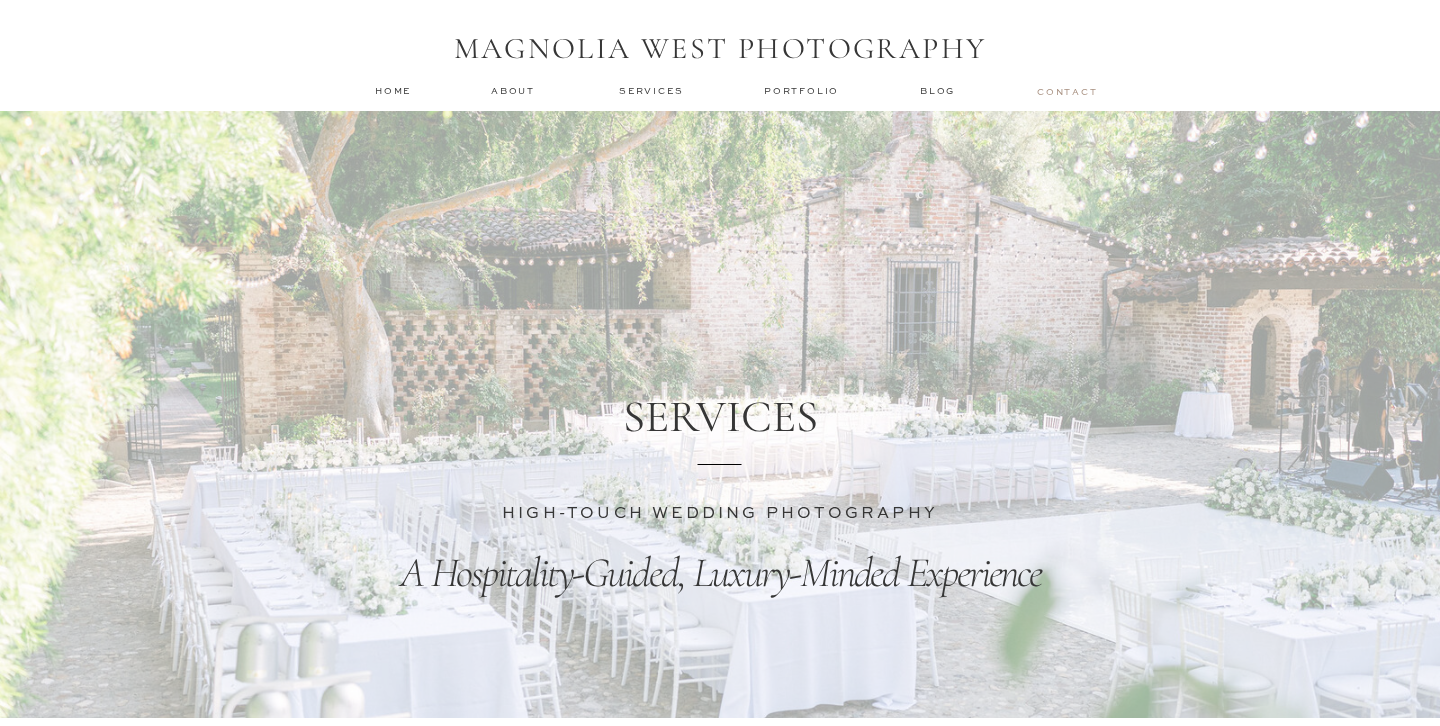 click on "contact" at bounding box center [1066, 91] 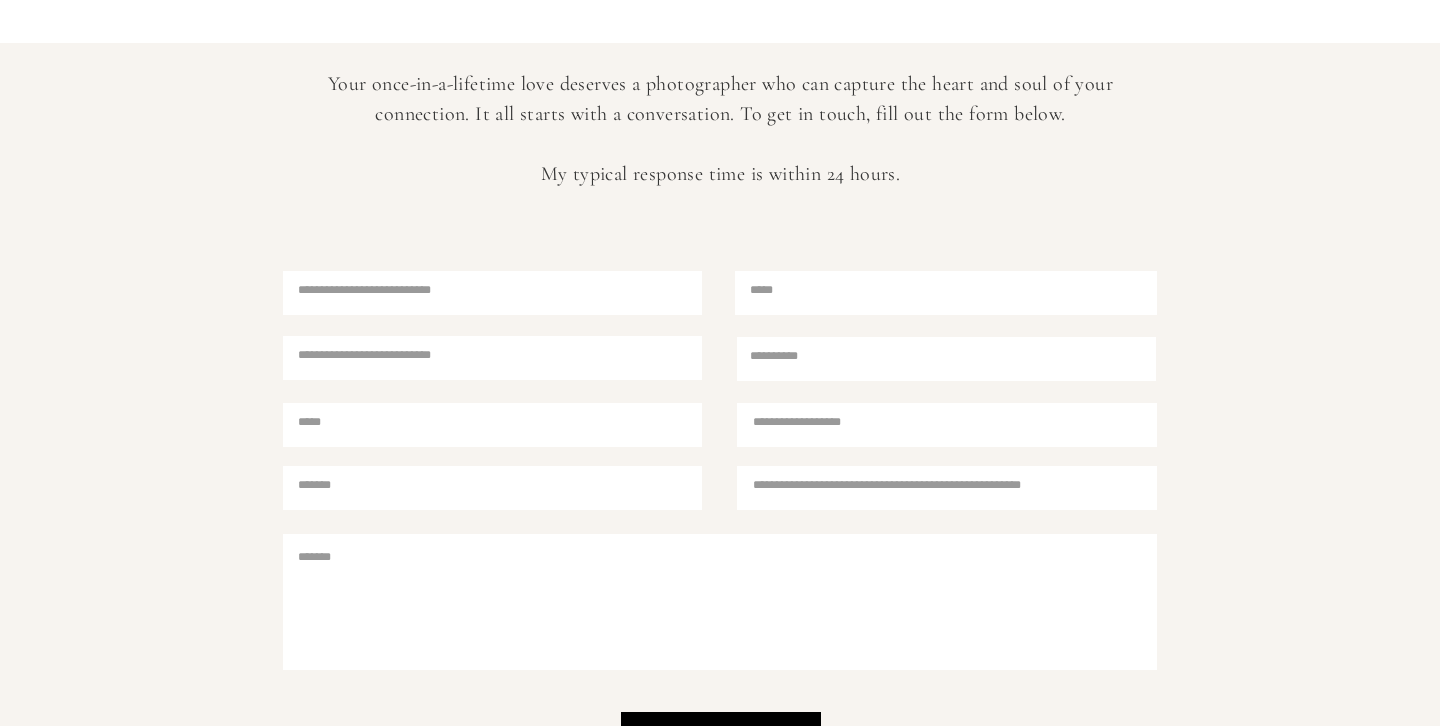 scroll, scrollTop: 561, scrollLeft: 0, axis: vertical 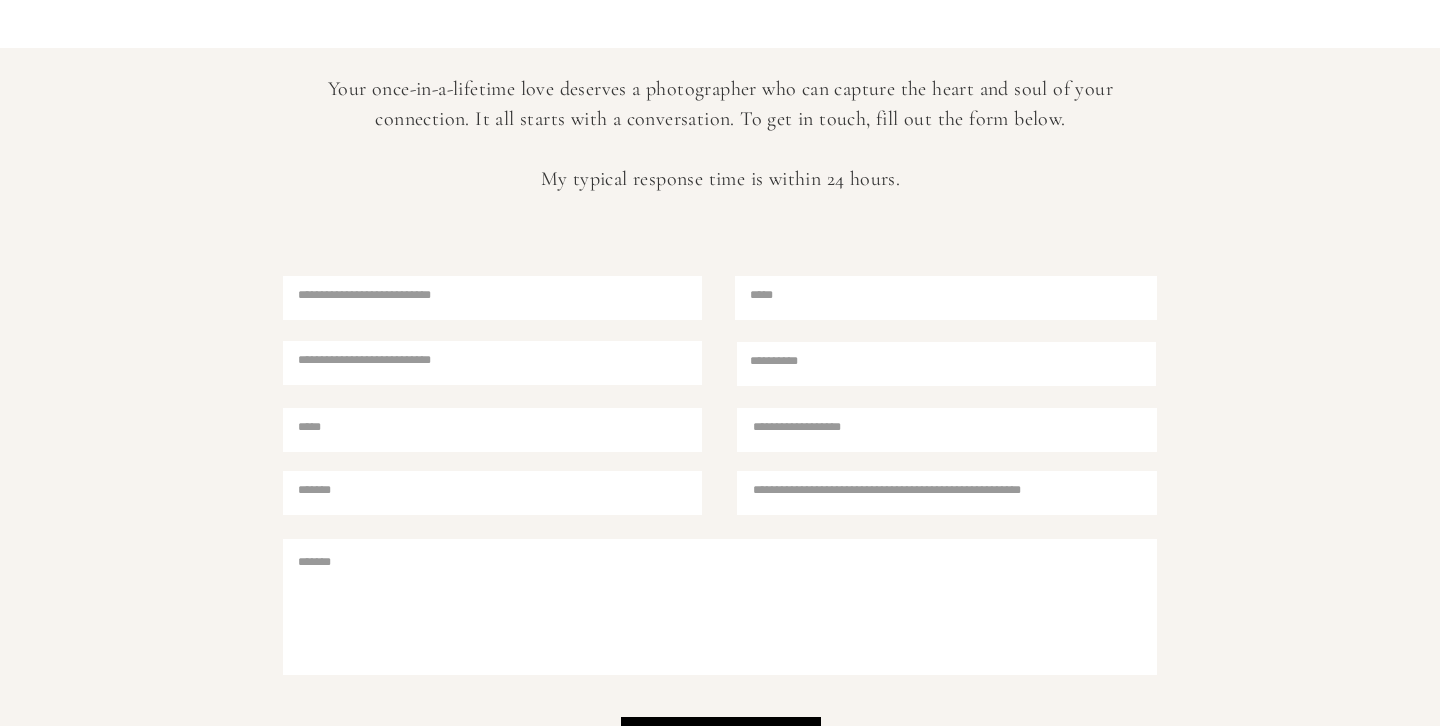 click at bounding box center [495, 297] 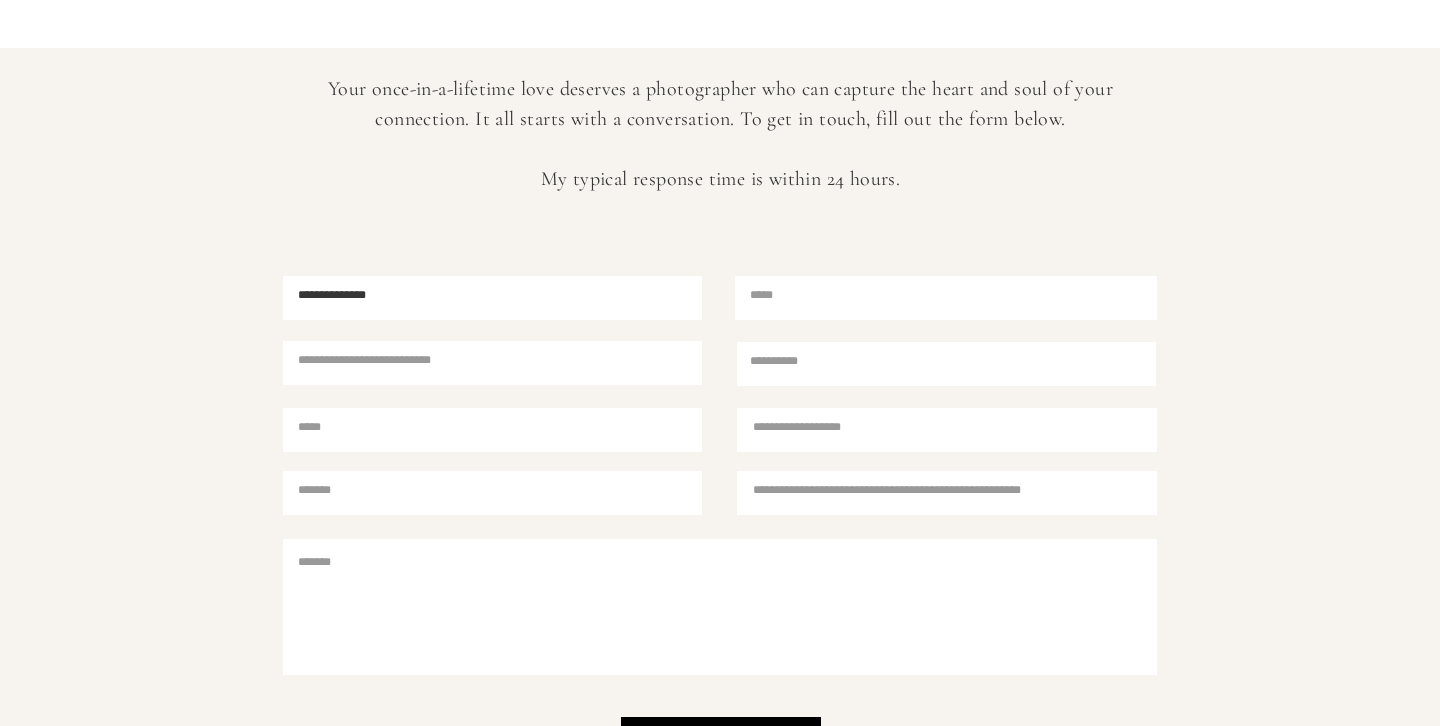type on "**********" 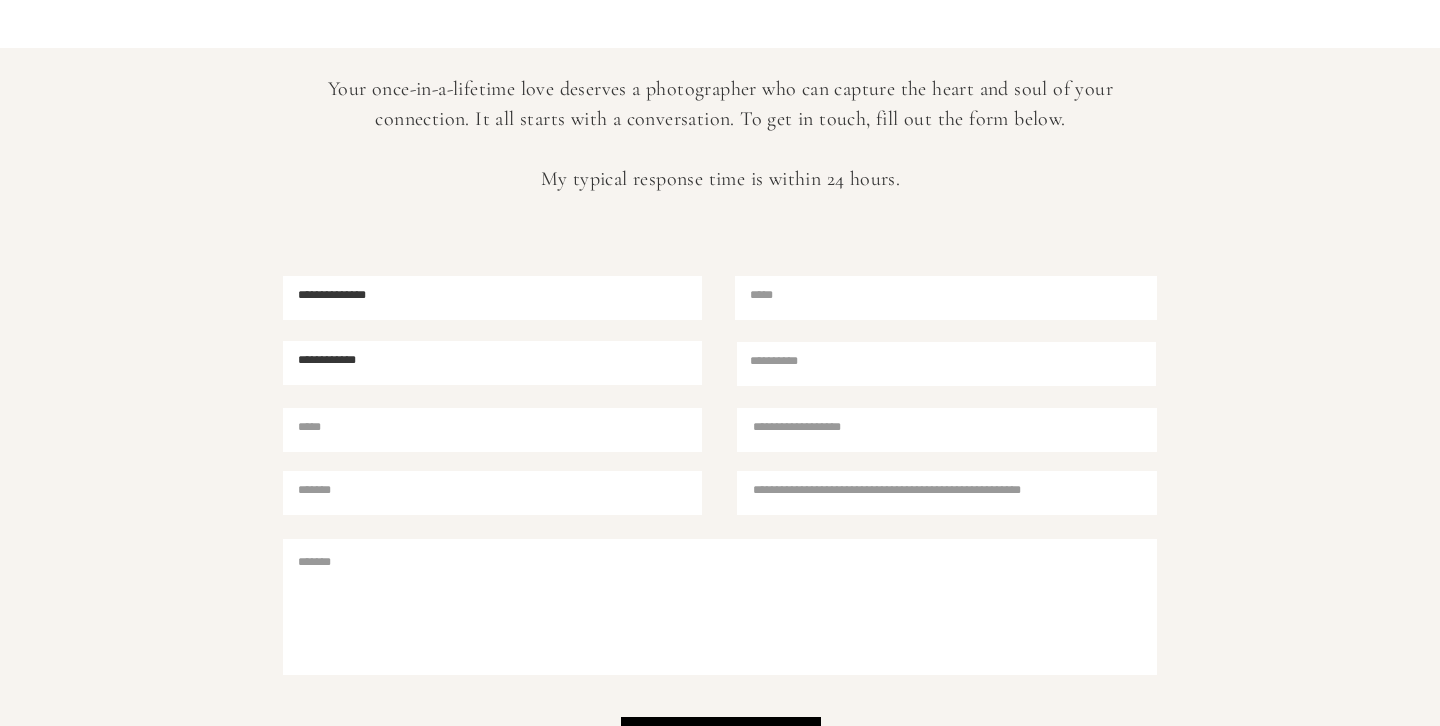 type on "**********" 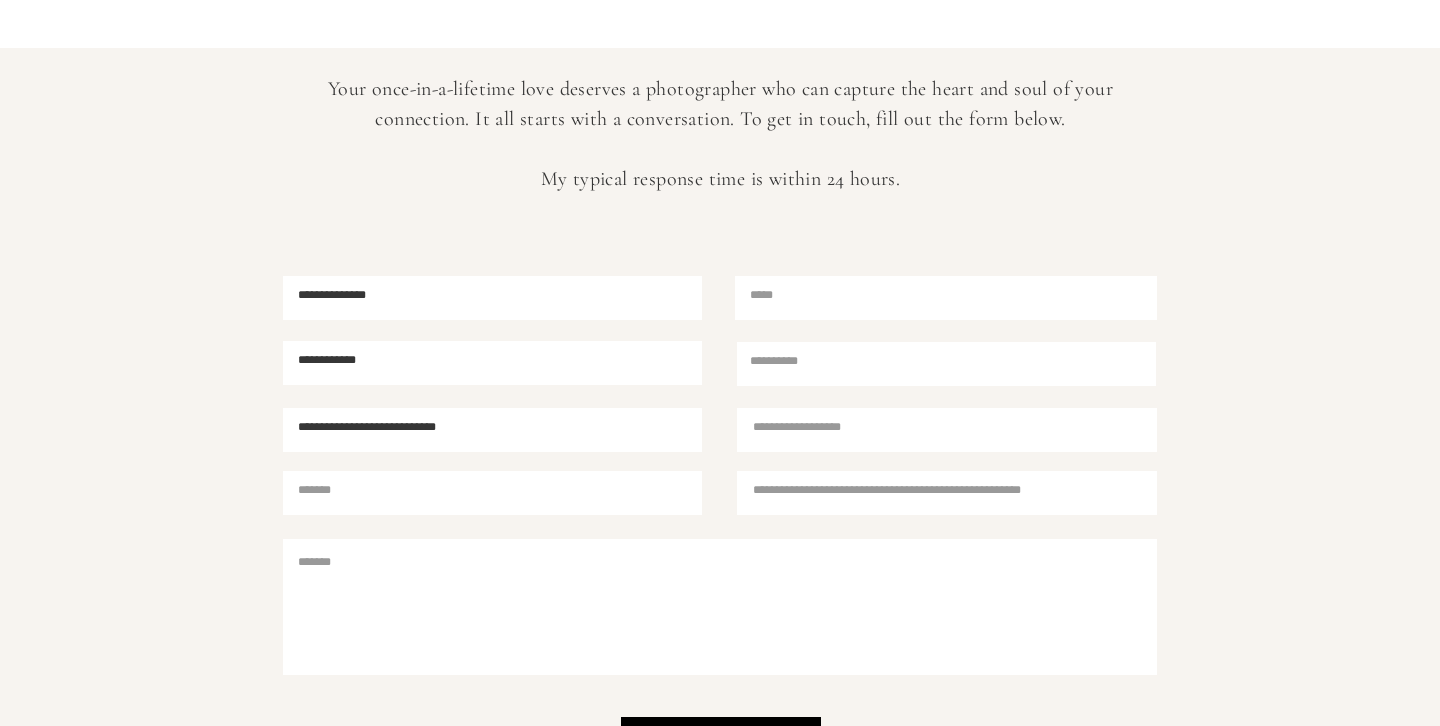 type on "**********" 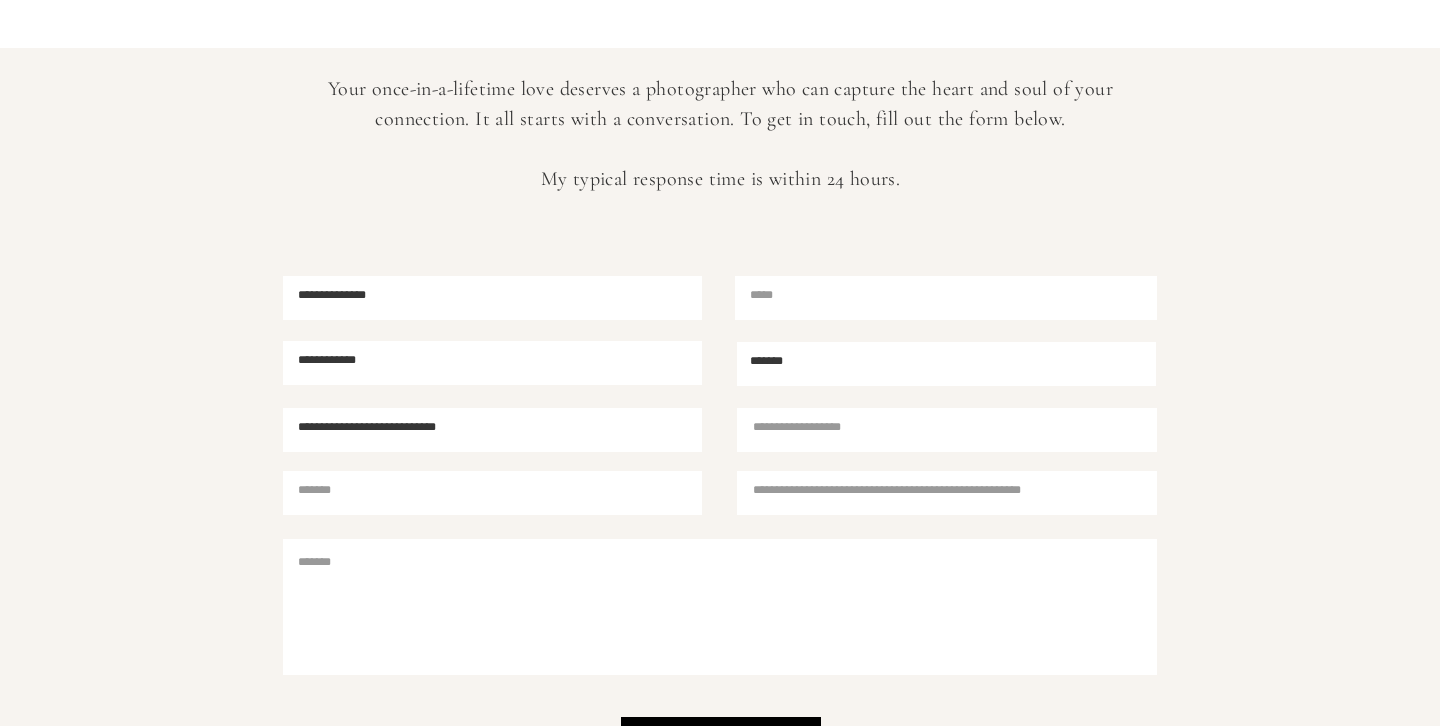 type on "*******" 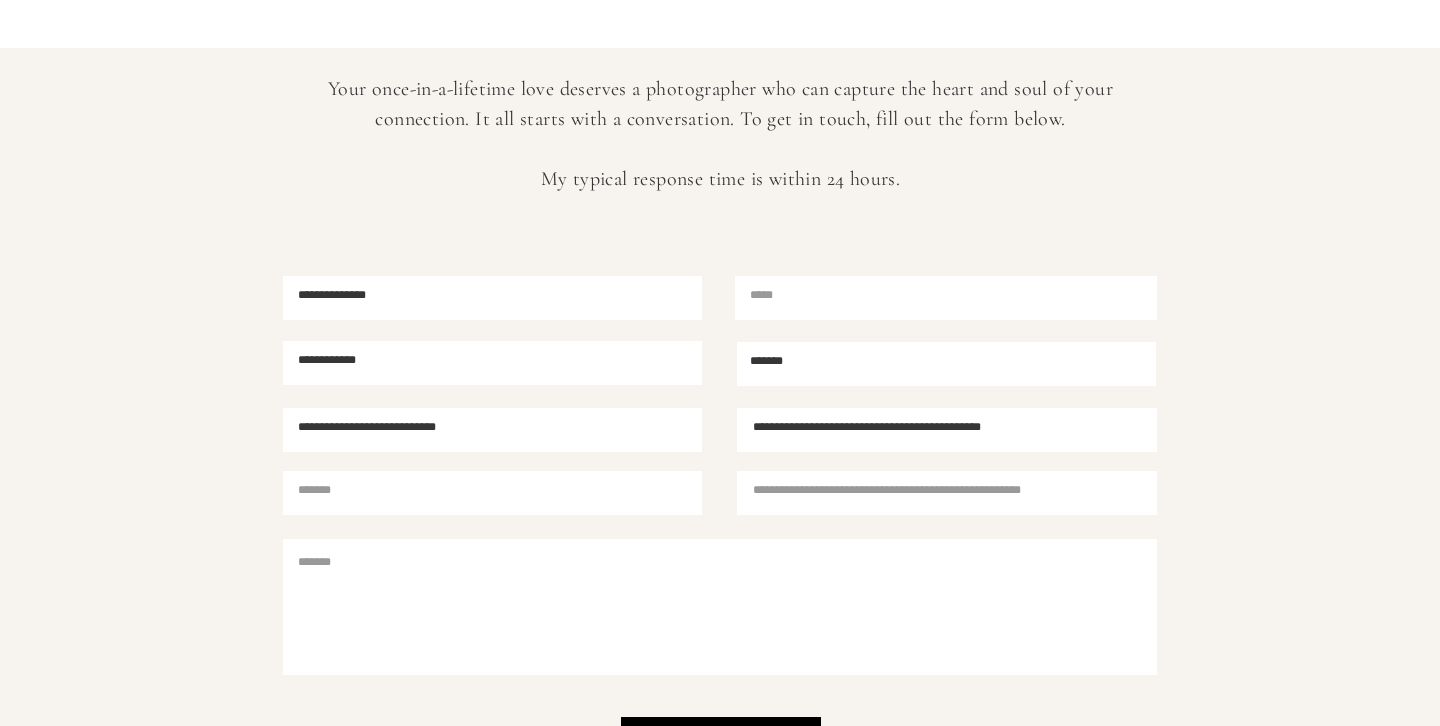 type on "**********" 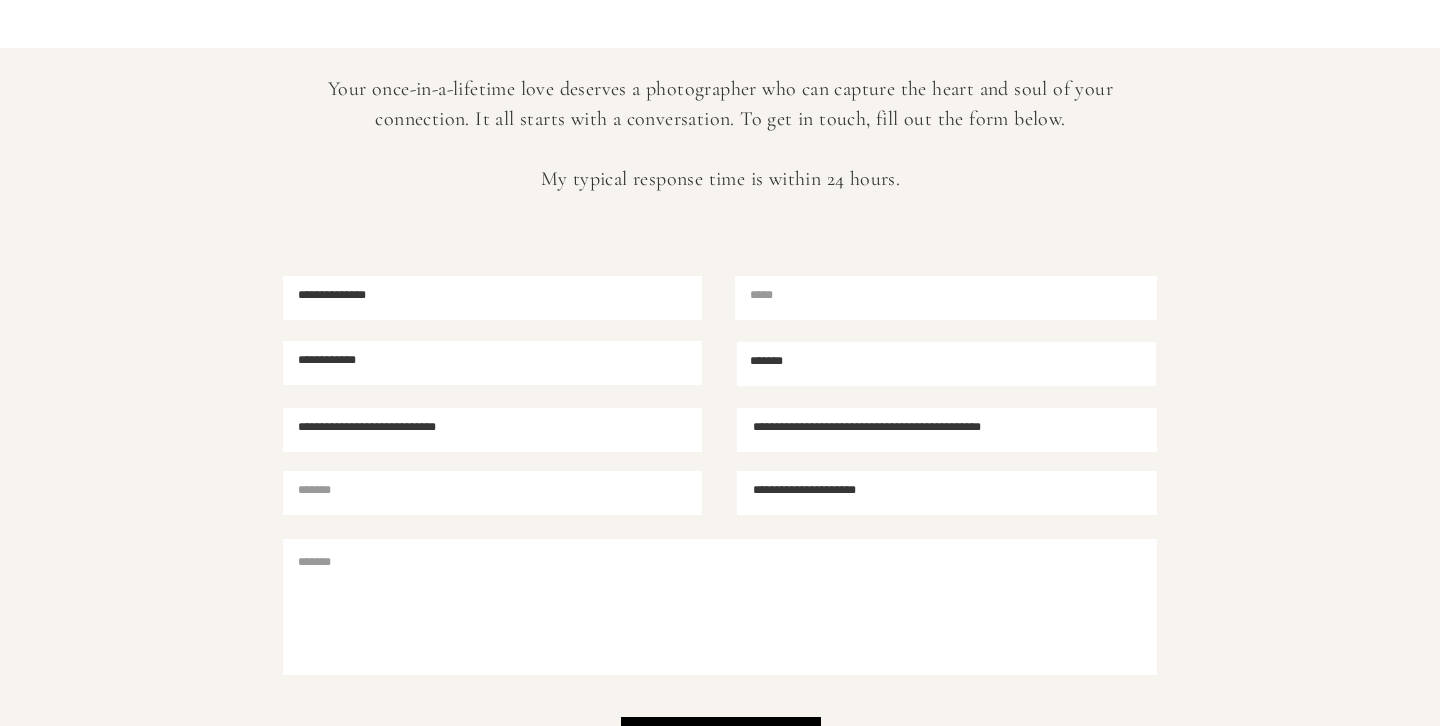 type on "**********" 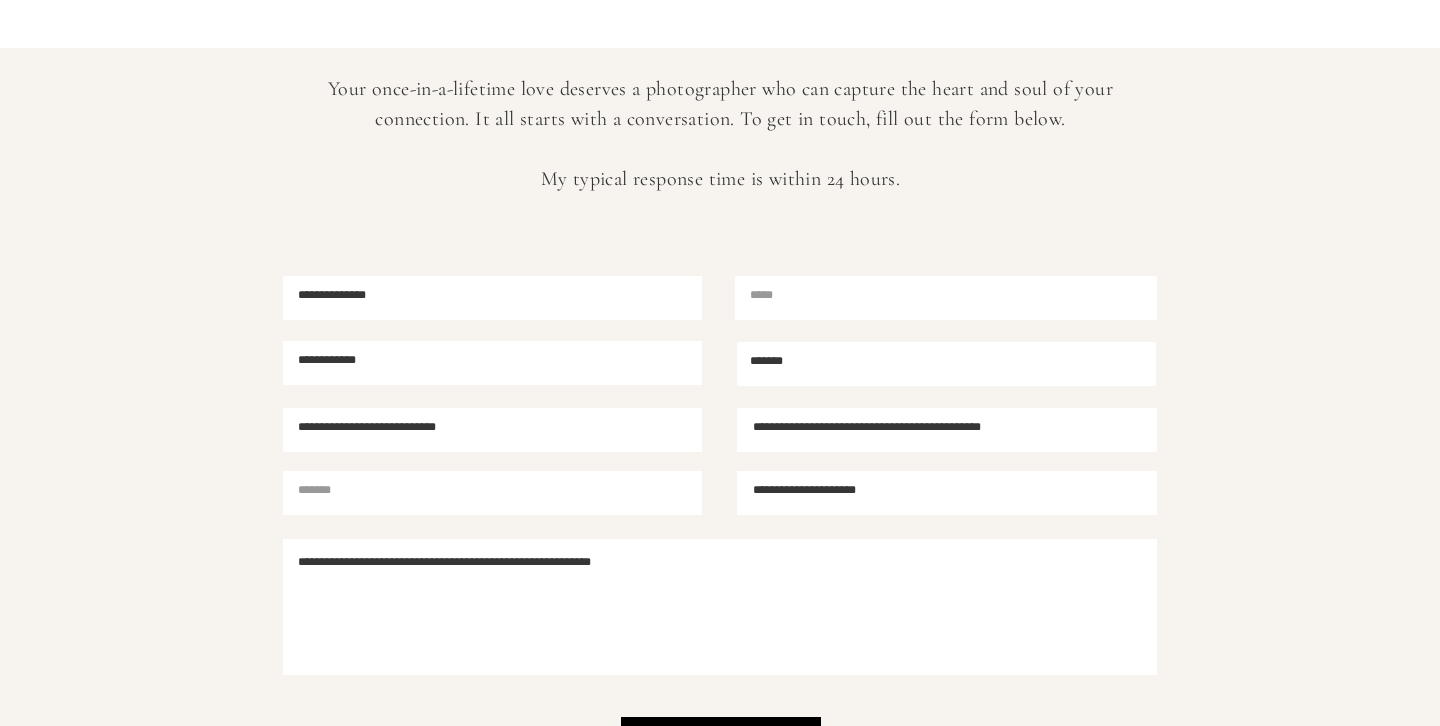 click on "**********" at bounding box center [719, 606] 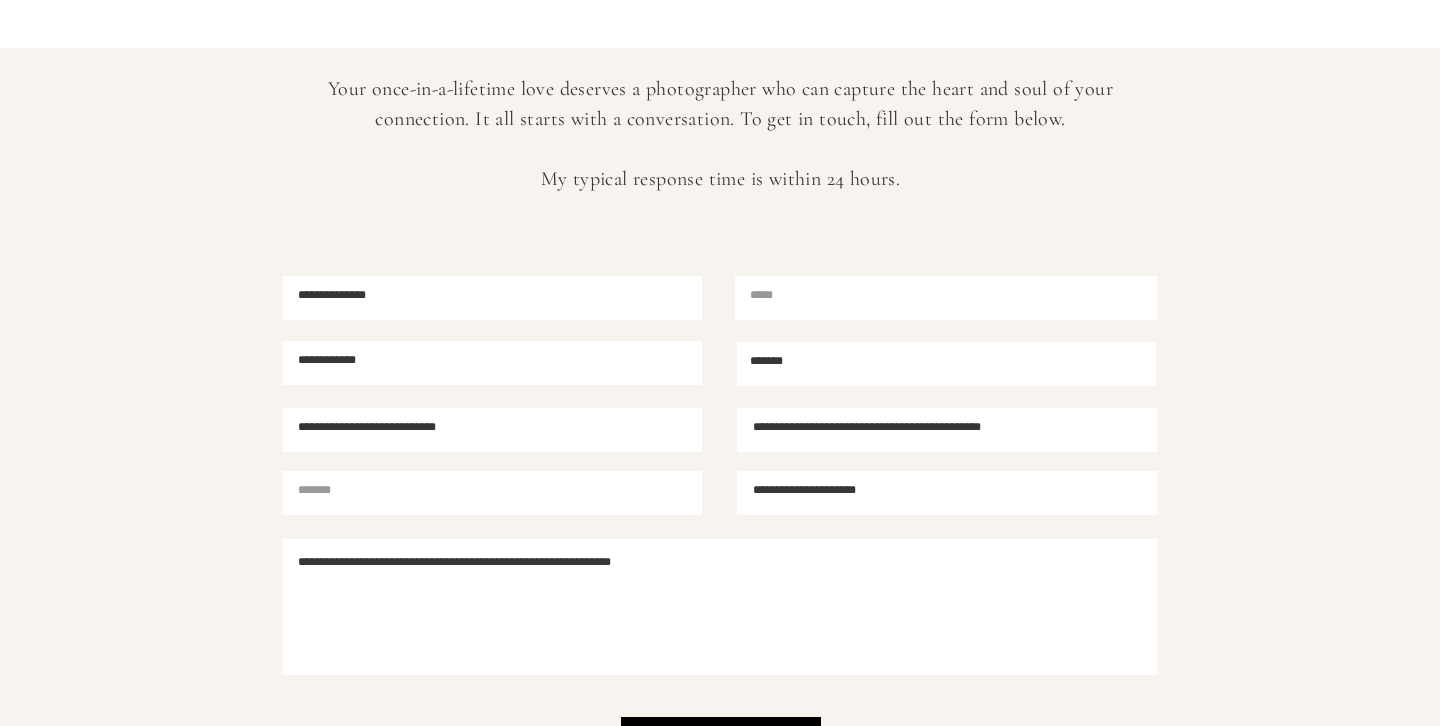click on "**********" at bounding box center (719, 606) 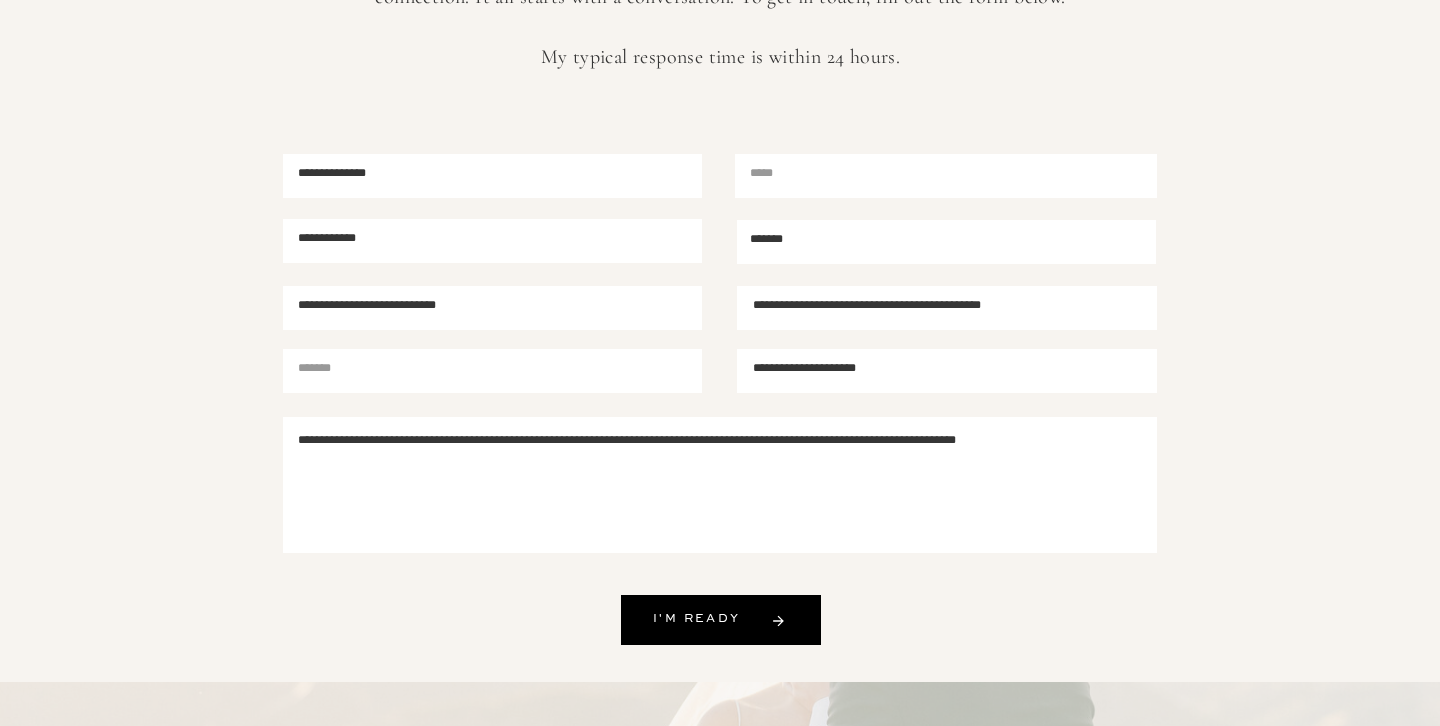 scroll, scrollTop: 729, scrollLeft: 0, axis: vertical 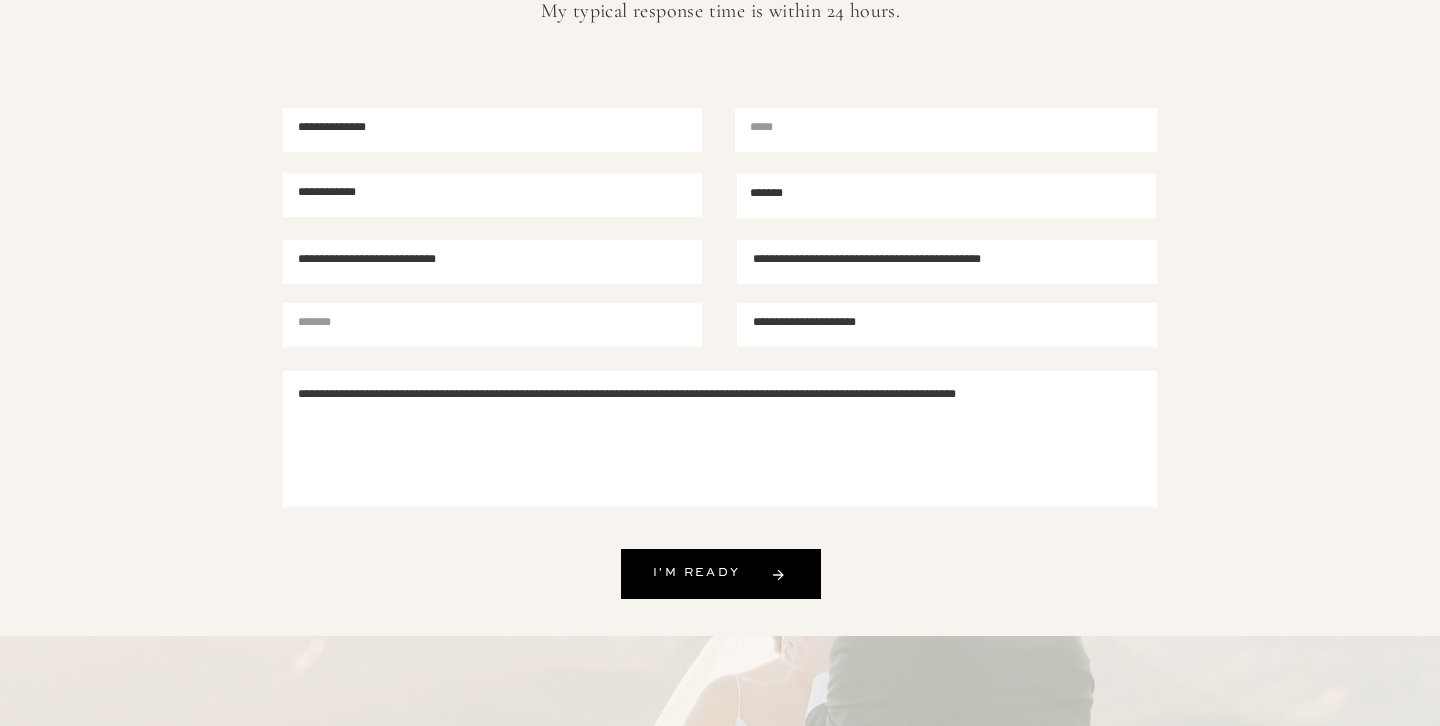 type on "**********" 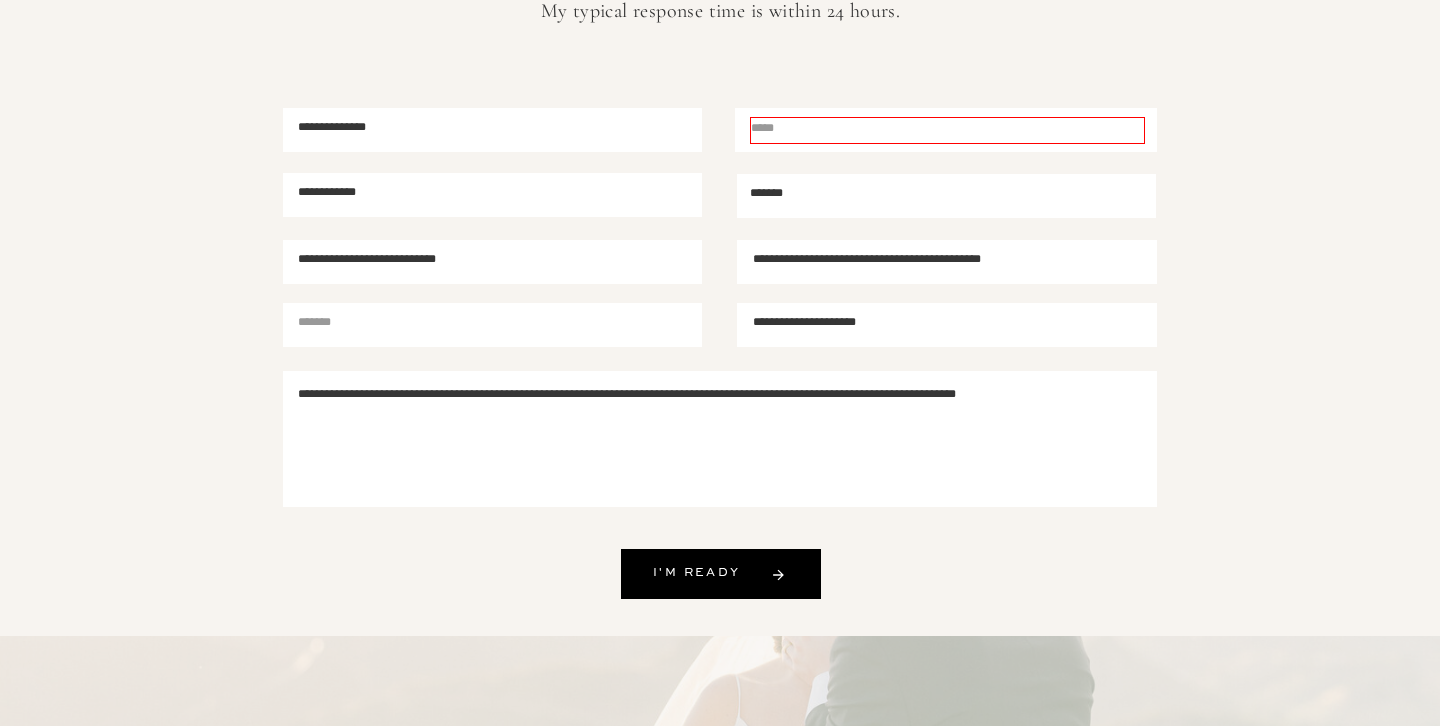 click on "I'm ready" at bounding box center (710, 574) 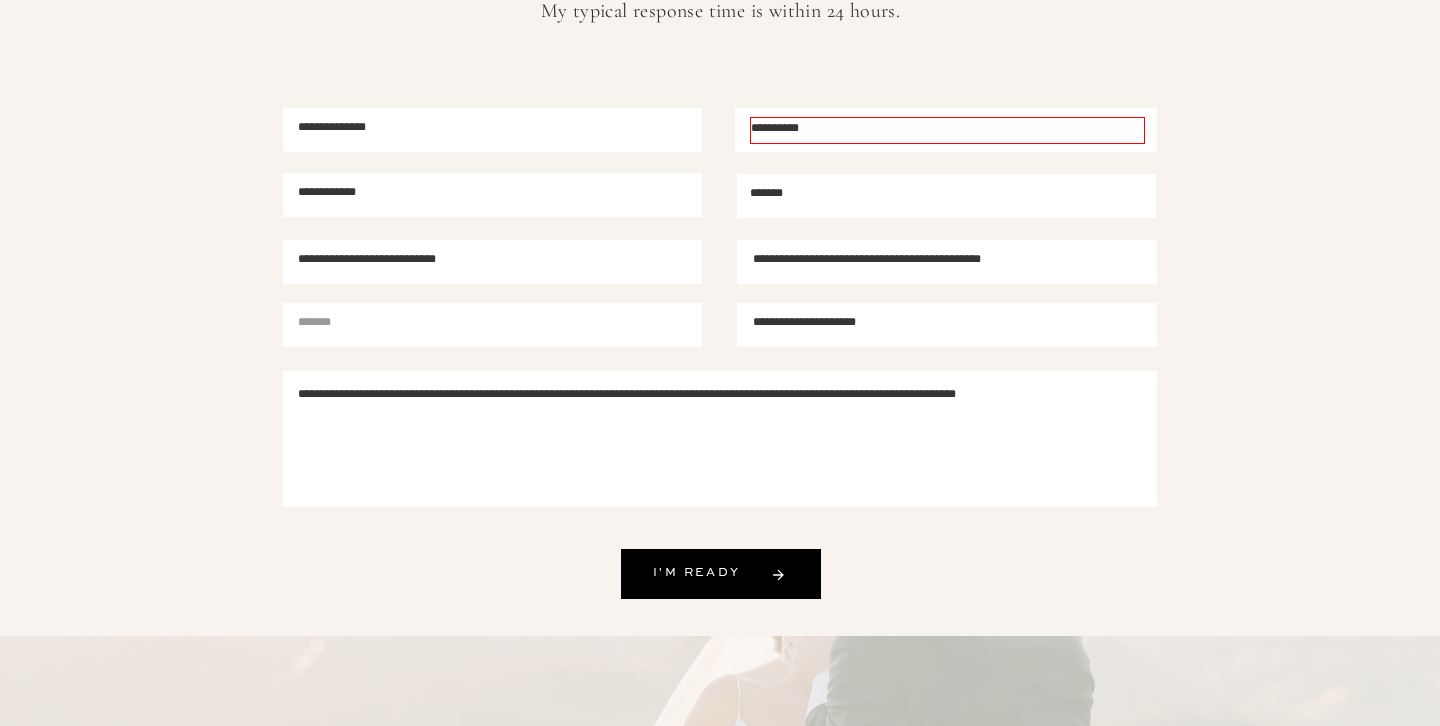 type on "**********" 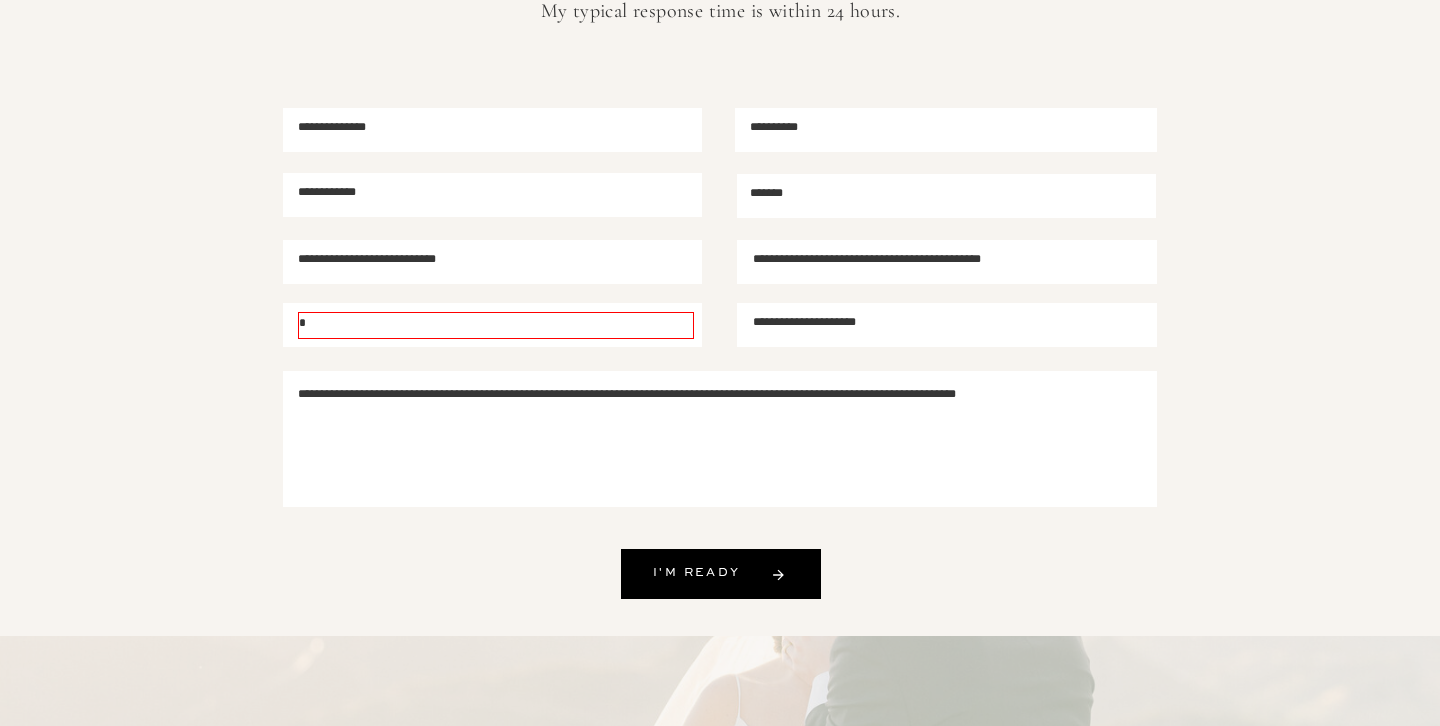 type on "**" 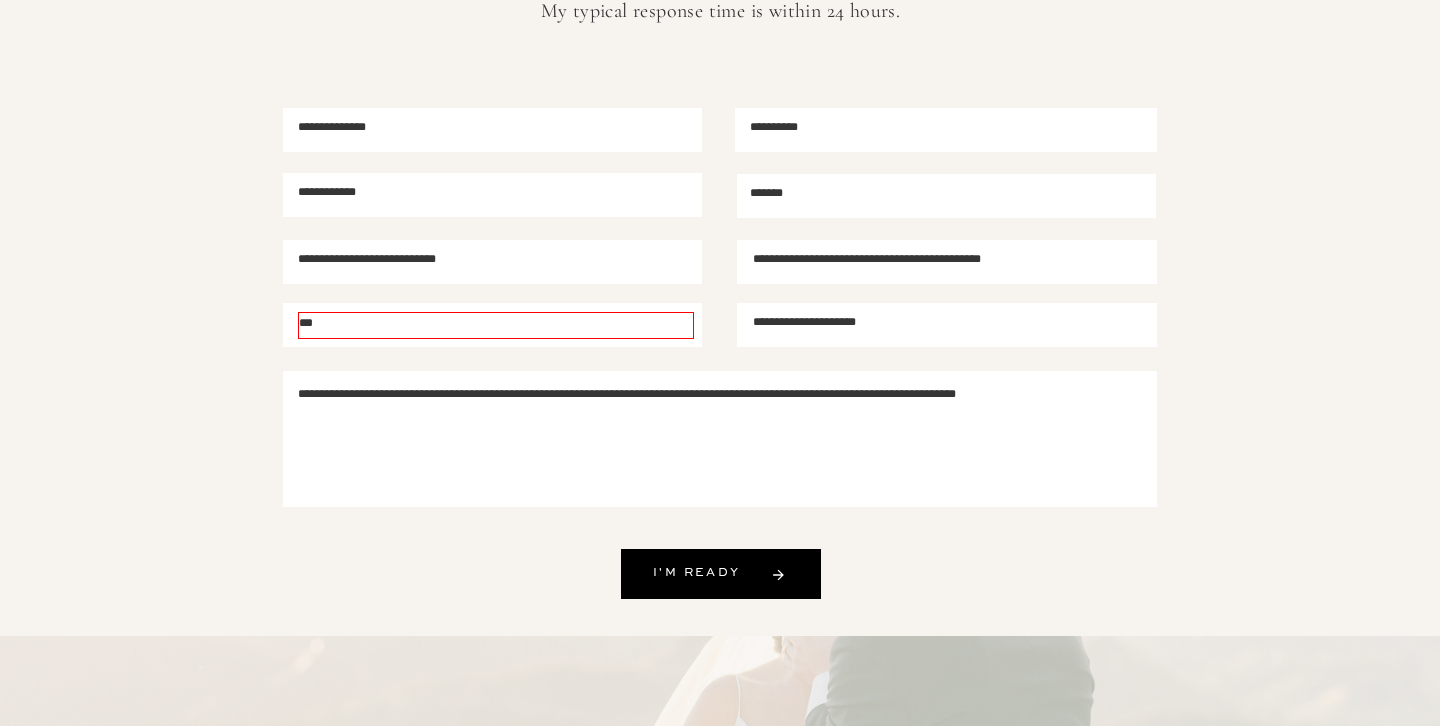 click on "I'm ready" at bounding box center (710, 574) 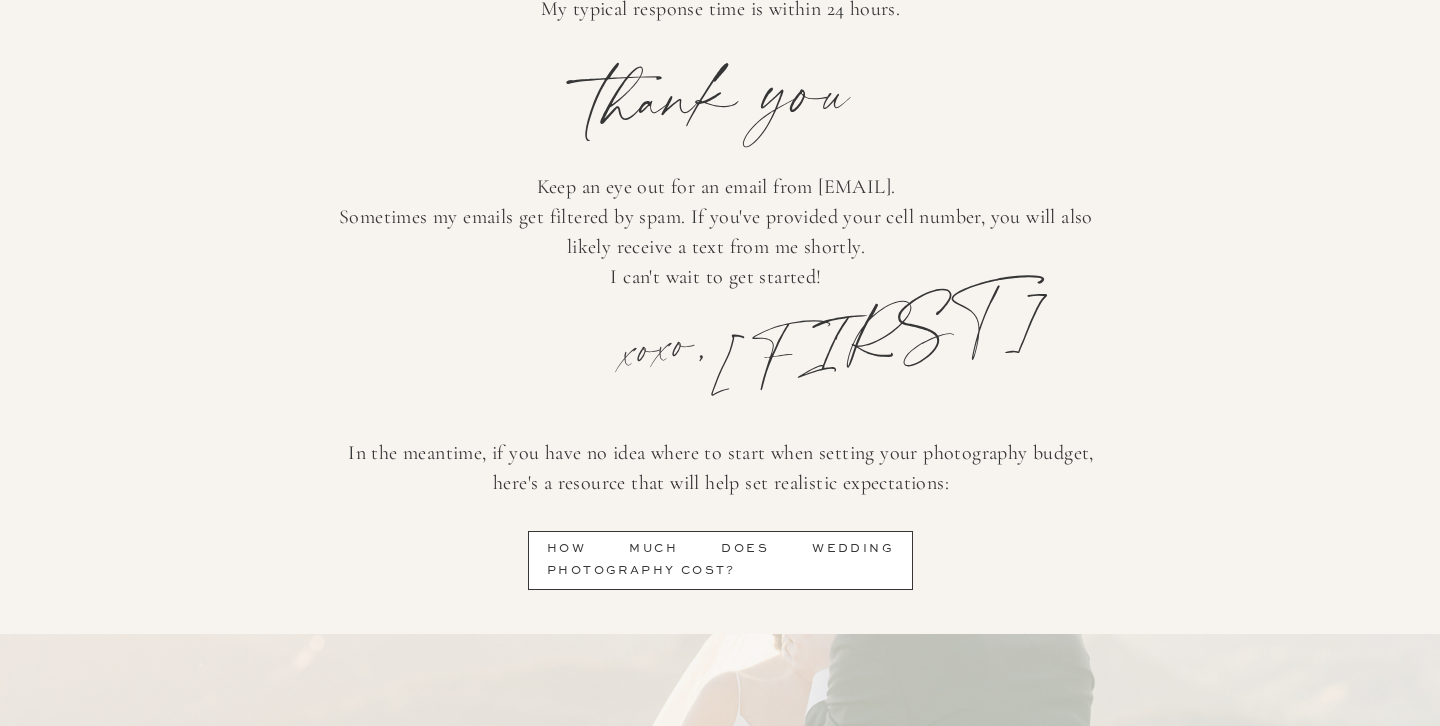 scroll, scrollTop: 758, scrollLeft: 0, axis: vertical 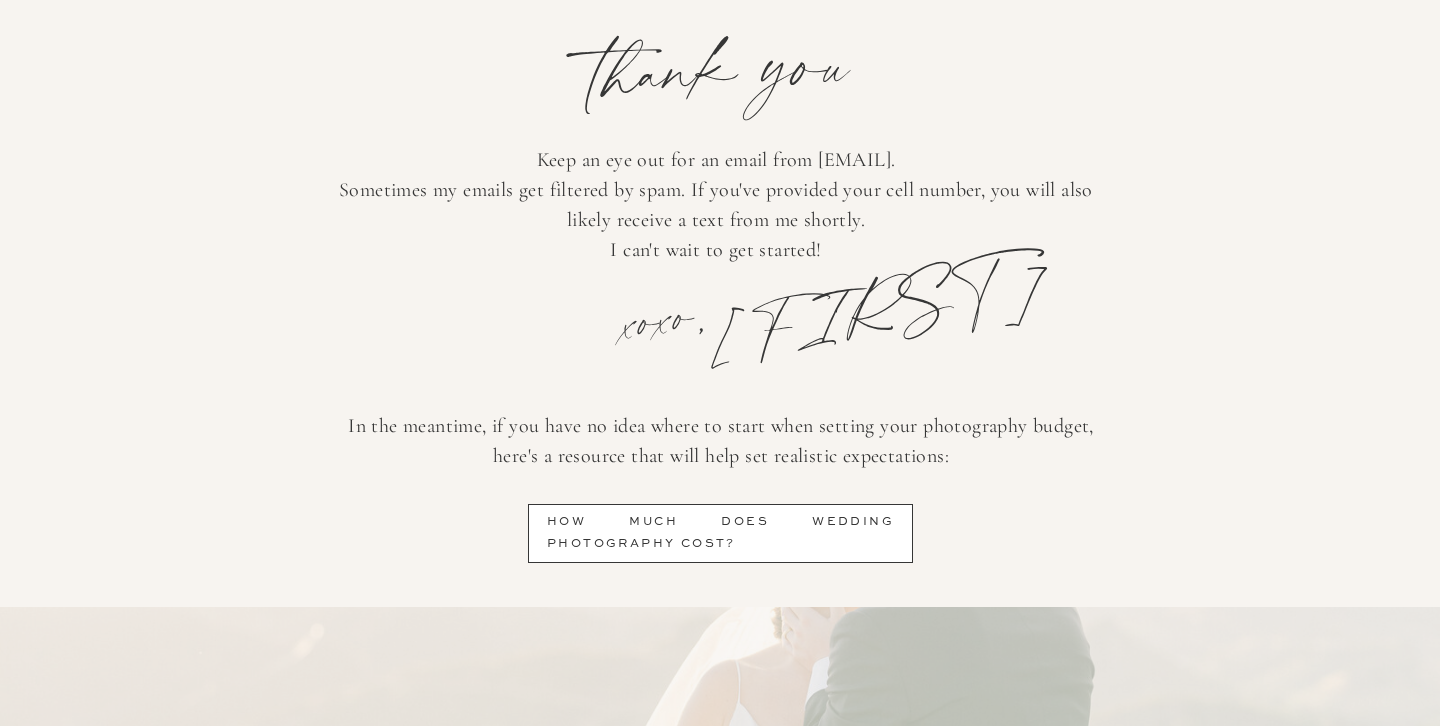 click on "How much does wedding photography cost?" at bounding box center [720, 533] 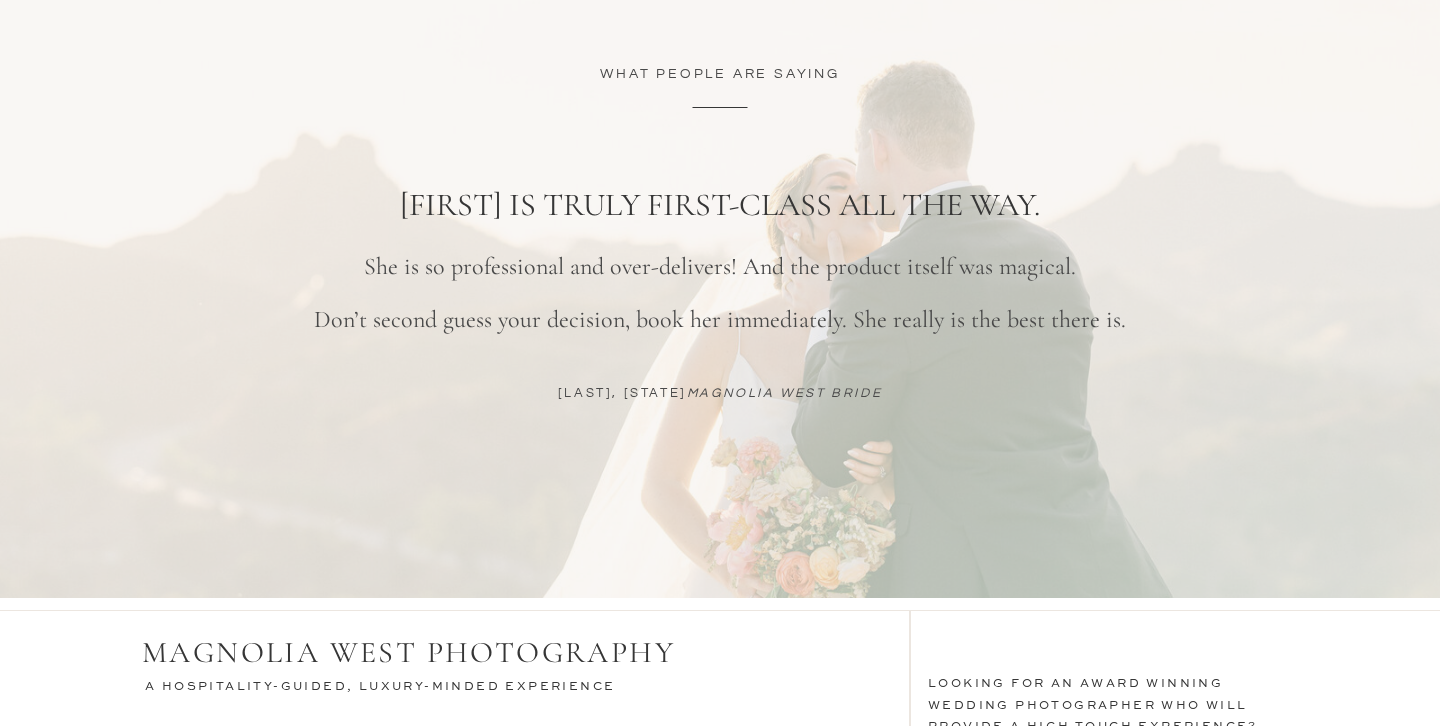 scroll, scrollTop: 1511, scrollLeft: 0, axis: vertical 